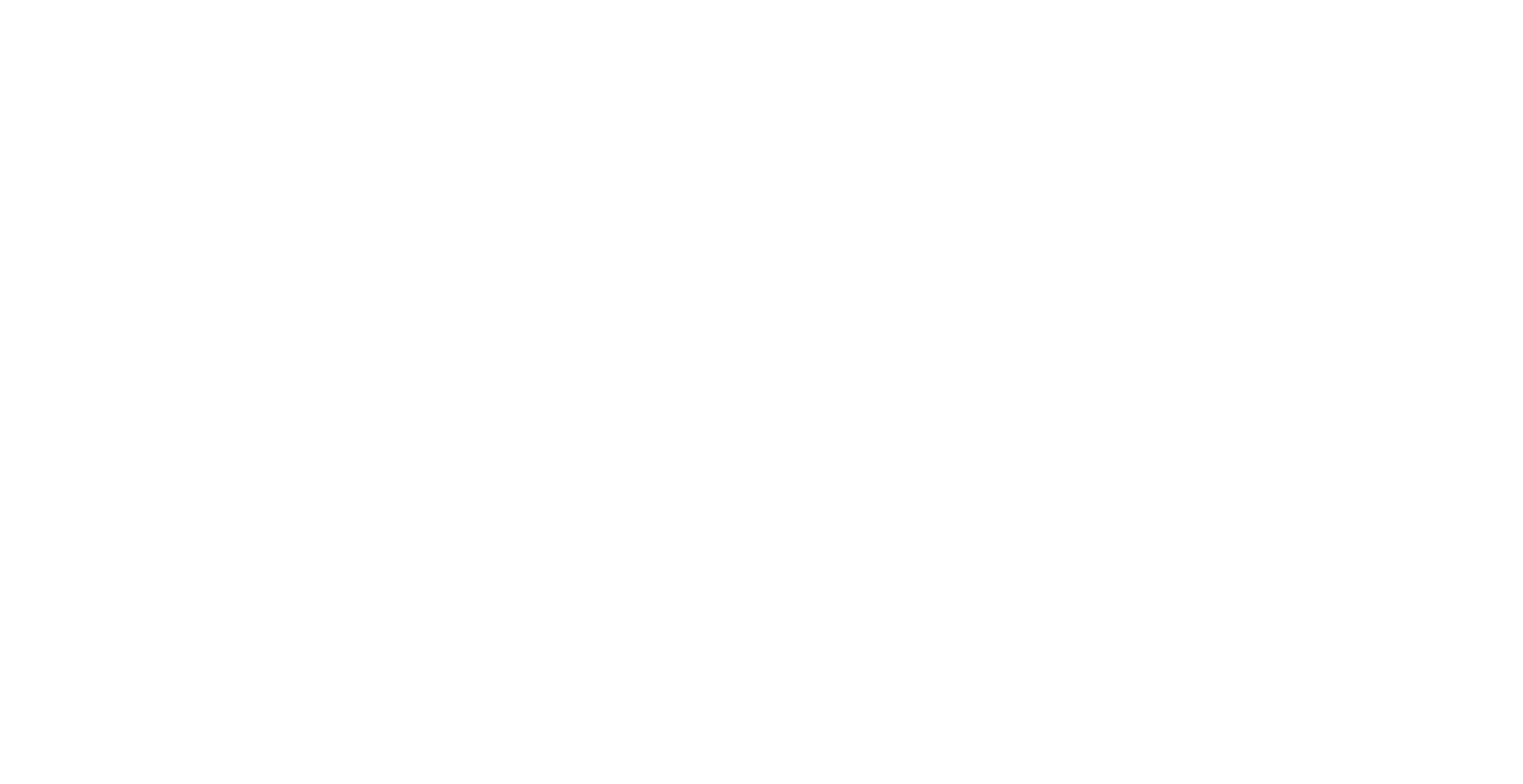 scroll, scrollTop: 0, scrollLeft: 0, axis: both 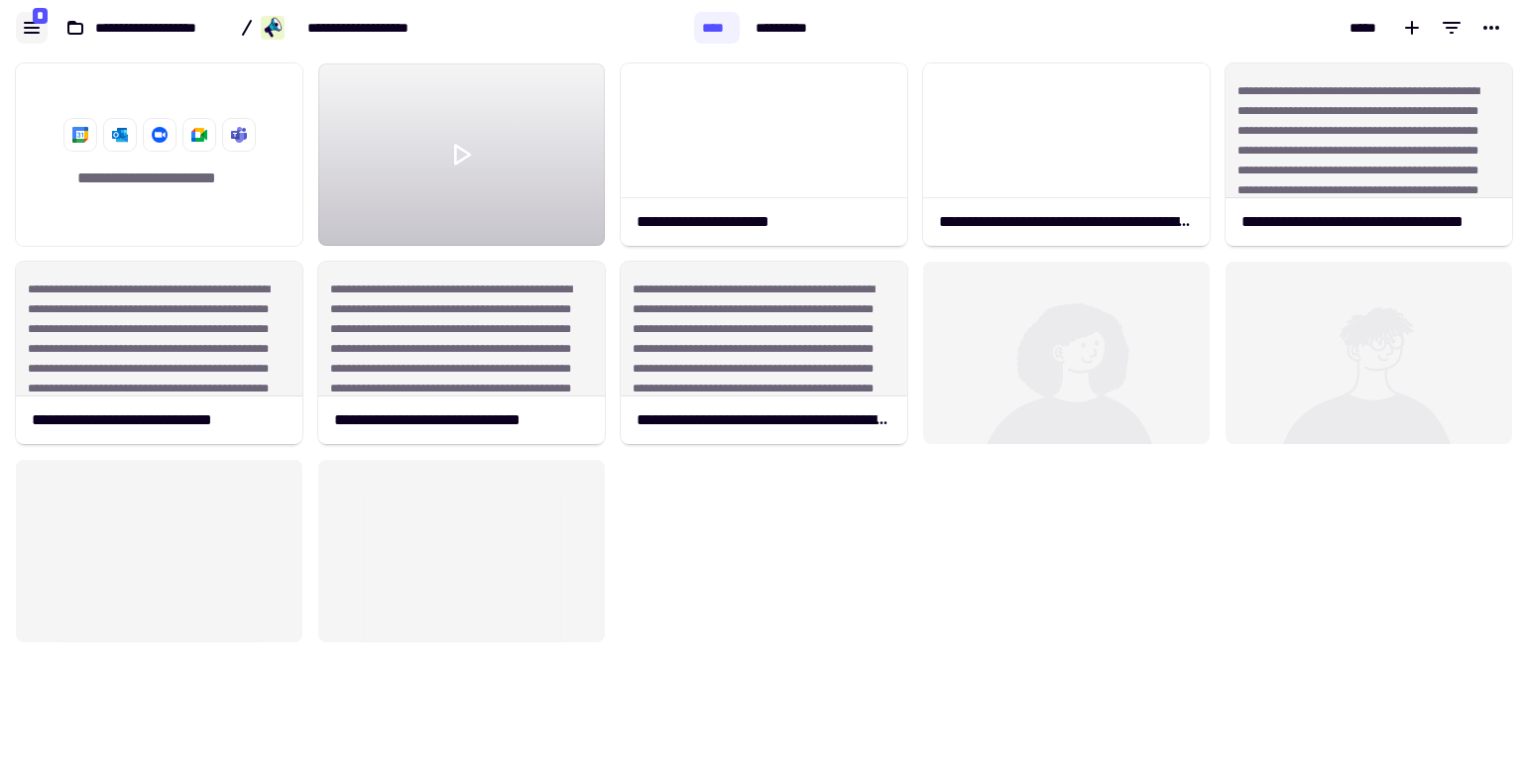 click 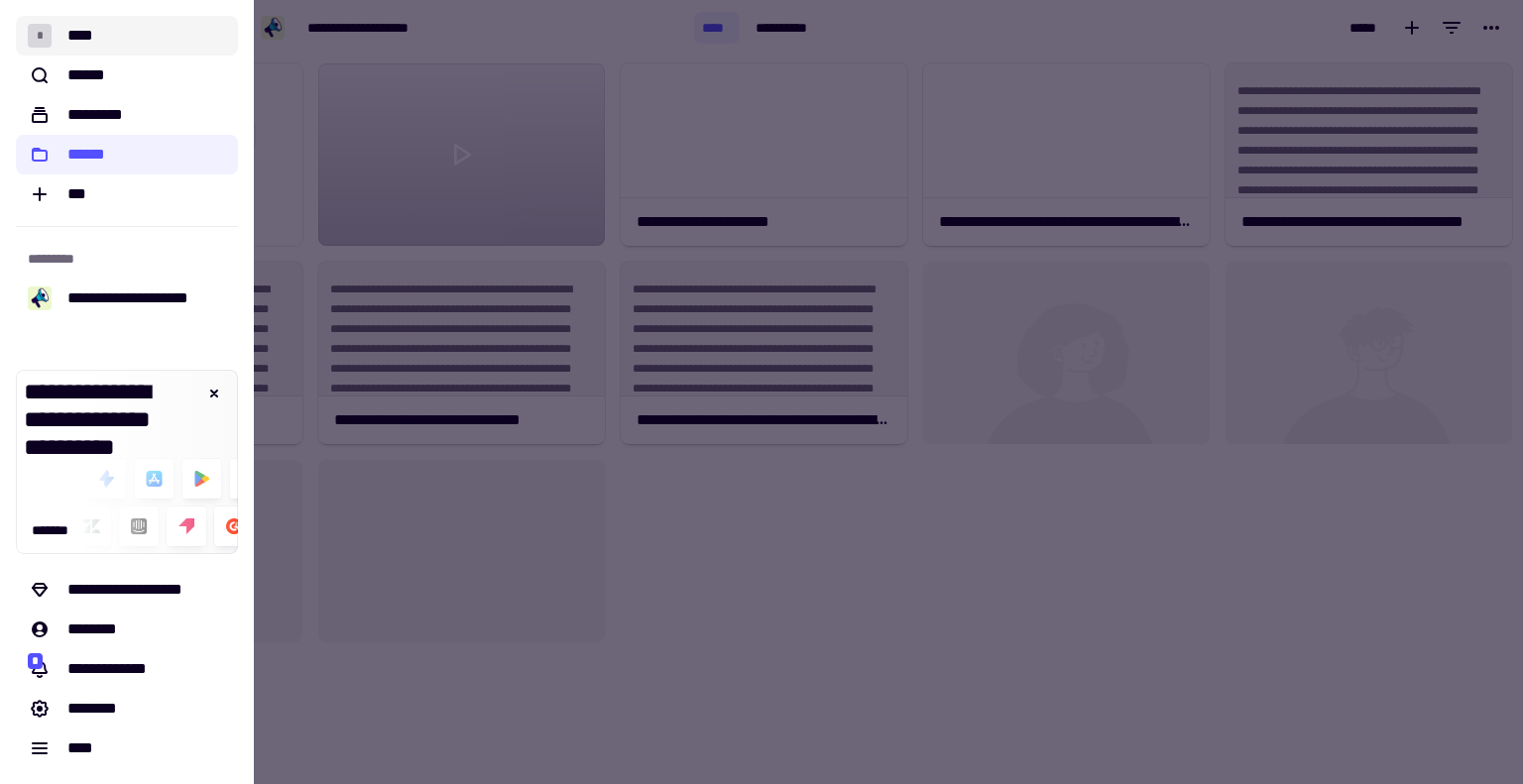 click on "* ****" 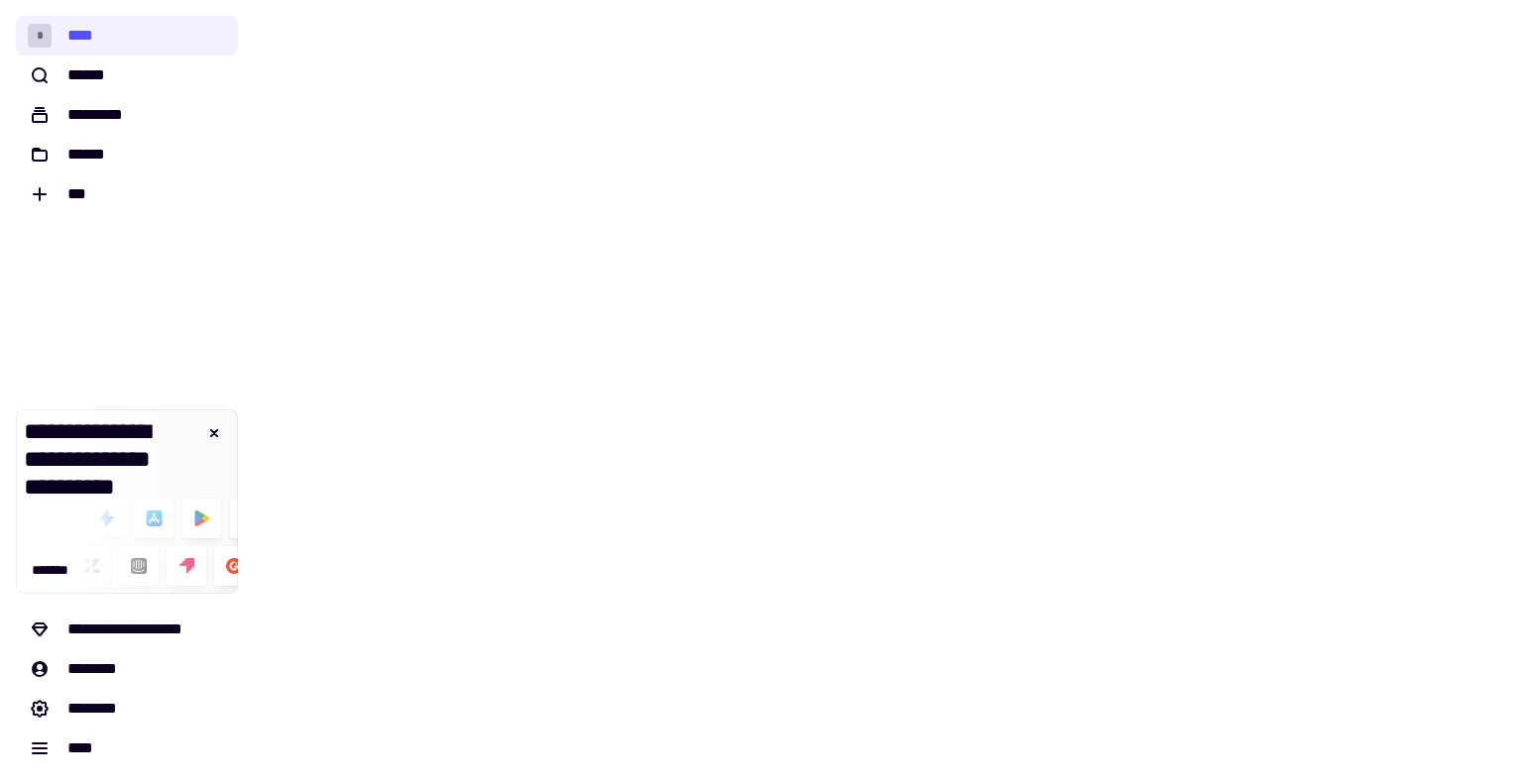 scroll, scrollTop: 0, scrollLeft: 0, axis: both 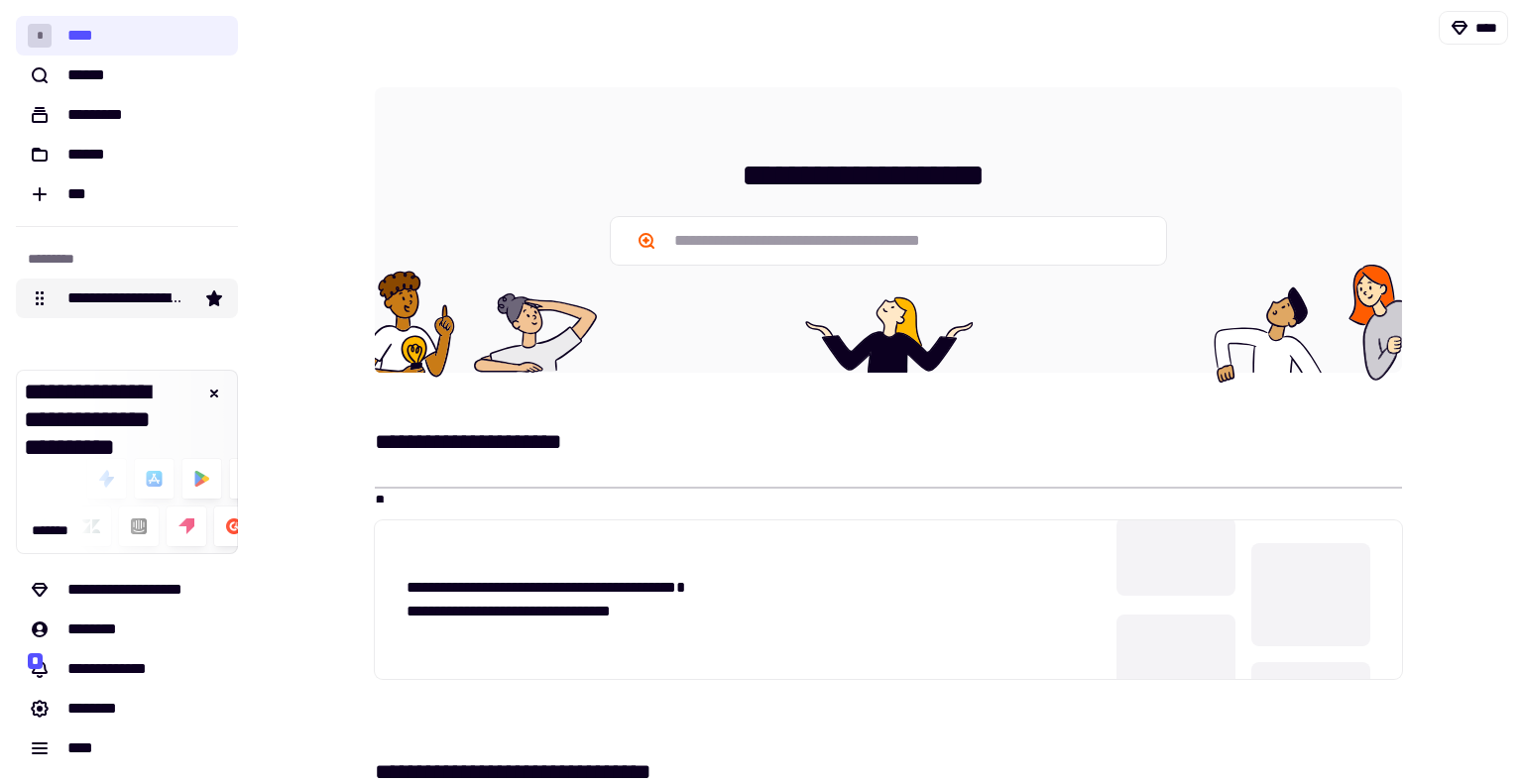 click on "**********" 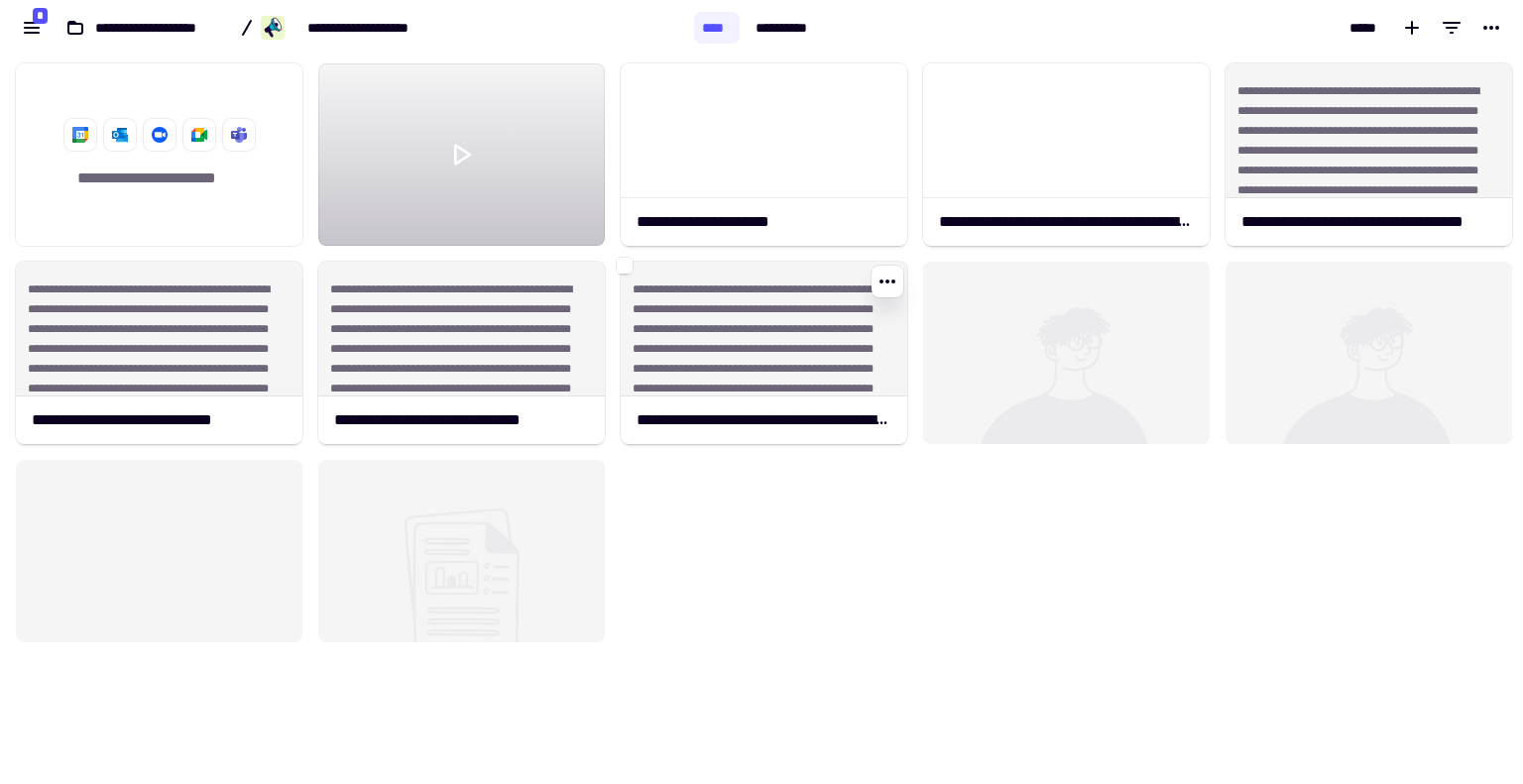 scroll, scrollTop: 16, scrollLeft: 16, axis: both 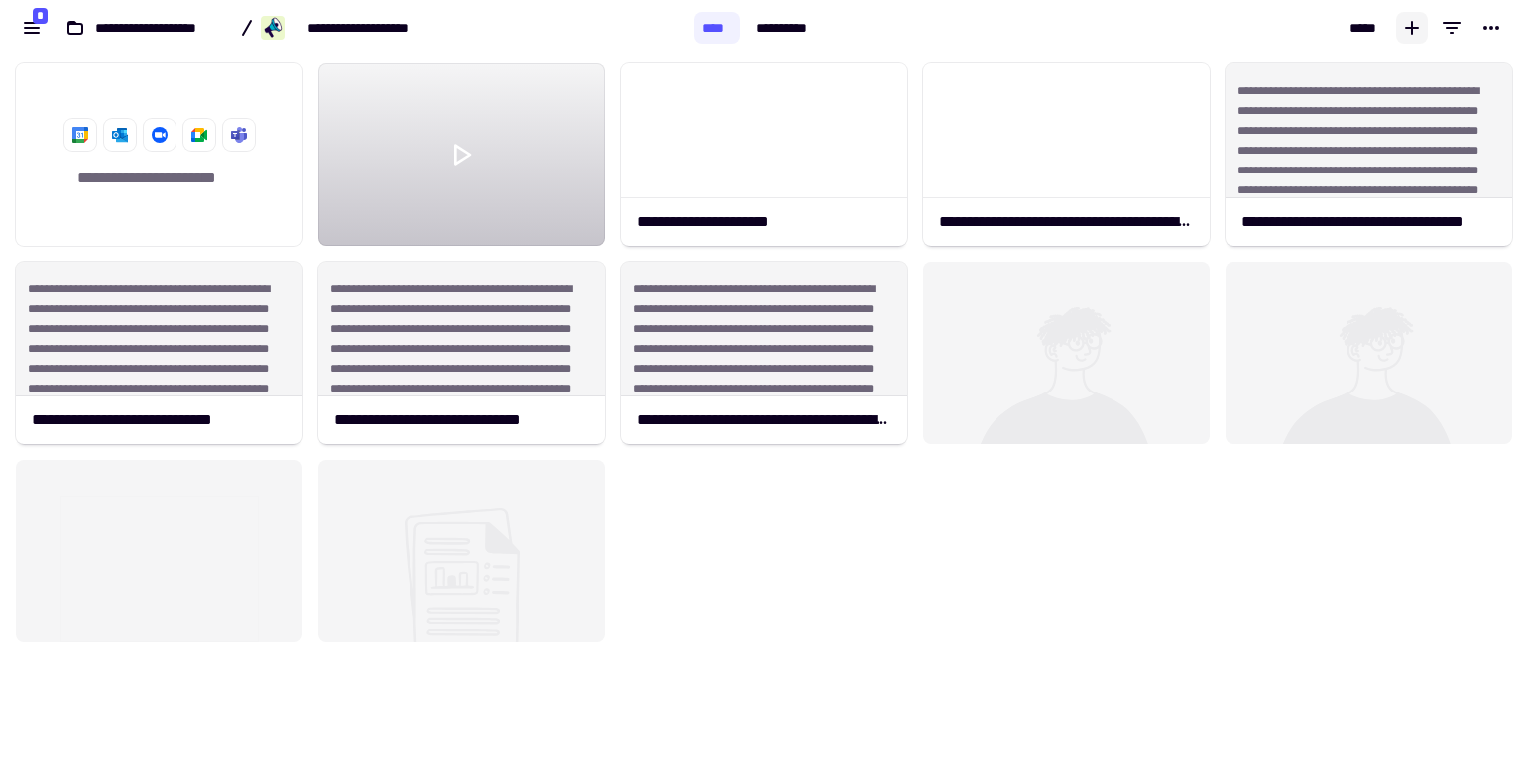 click 